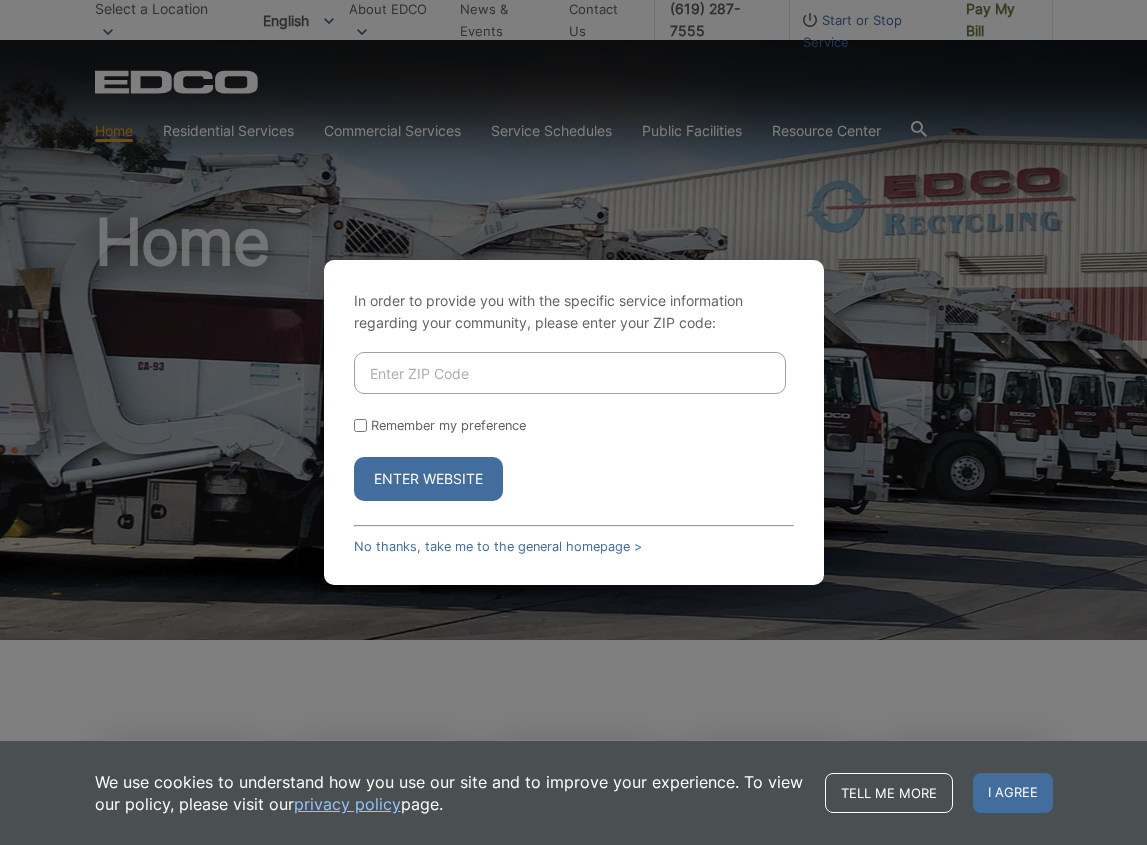 scroll, scrollTop: 0, scrollLeft: 0, axis: both 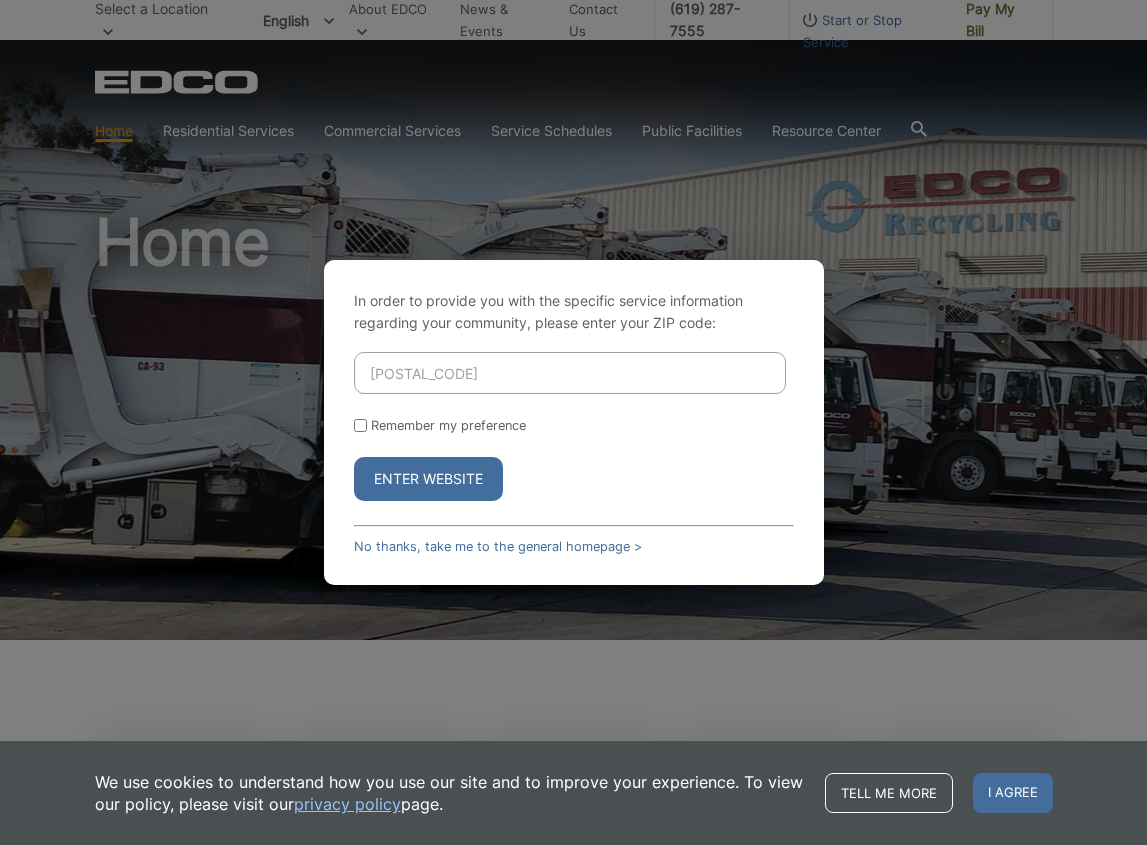 type on "90275" 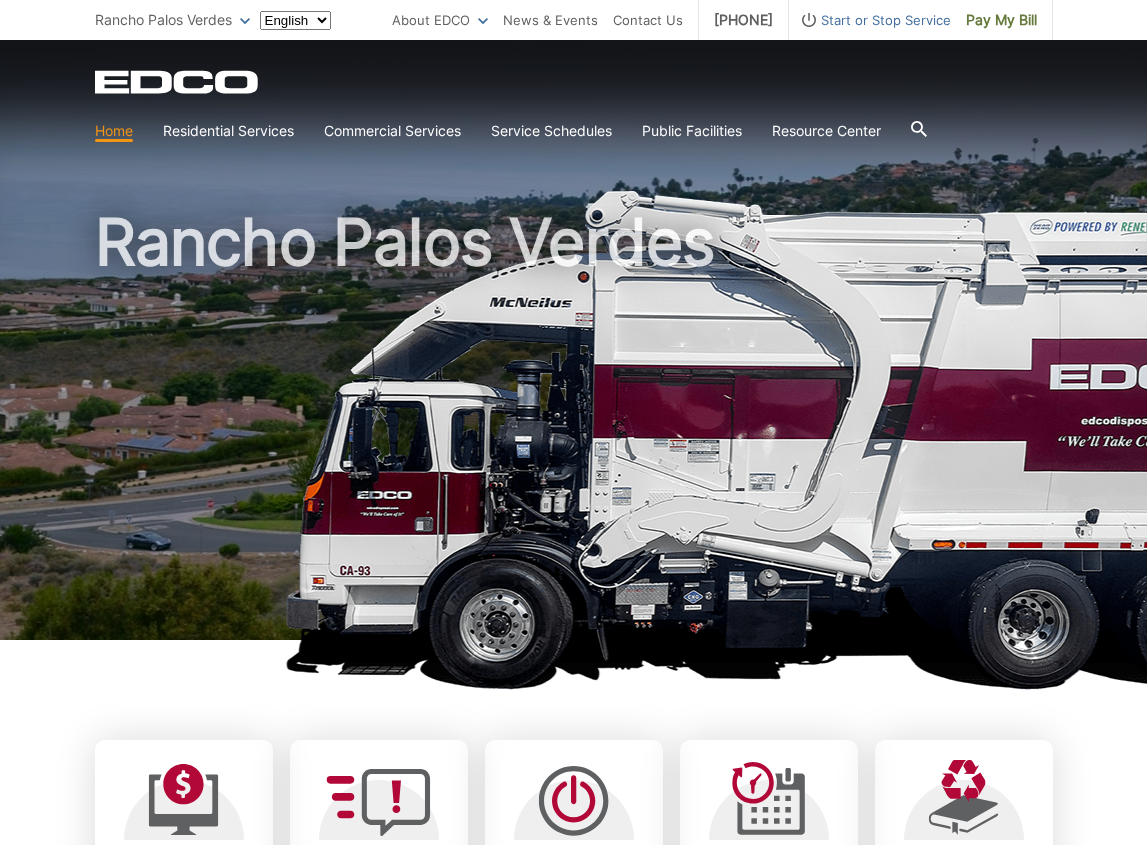 scroll, scrollTop: 0, scrollLeft: 0, axis: both 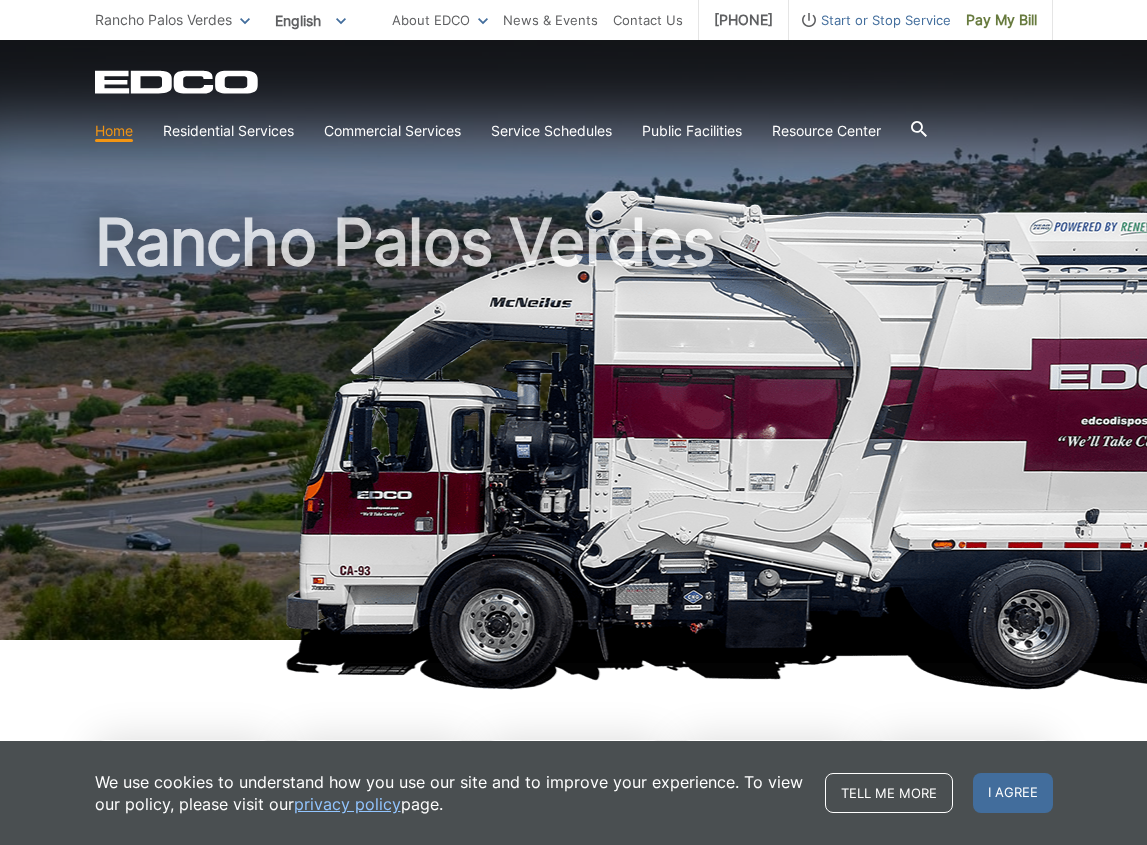 click on "Home" at bounding box center (114, 131) 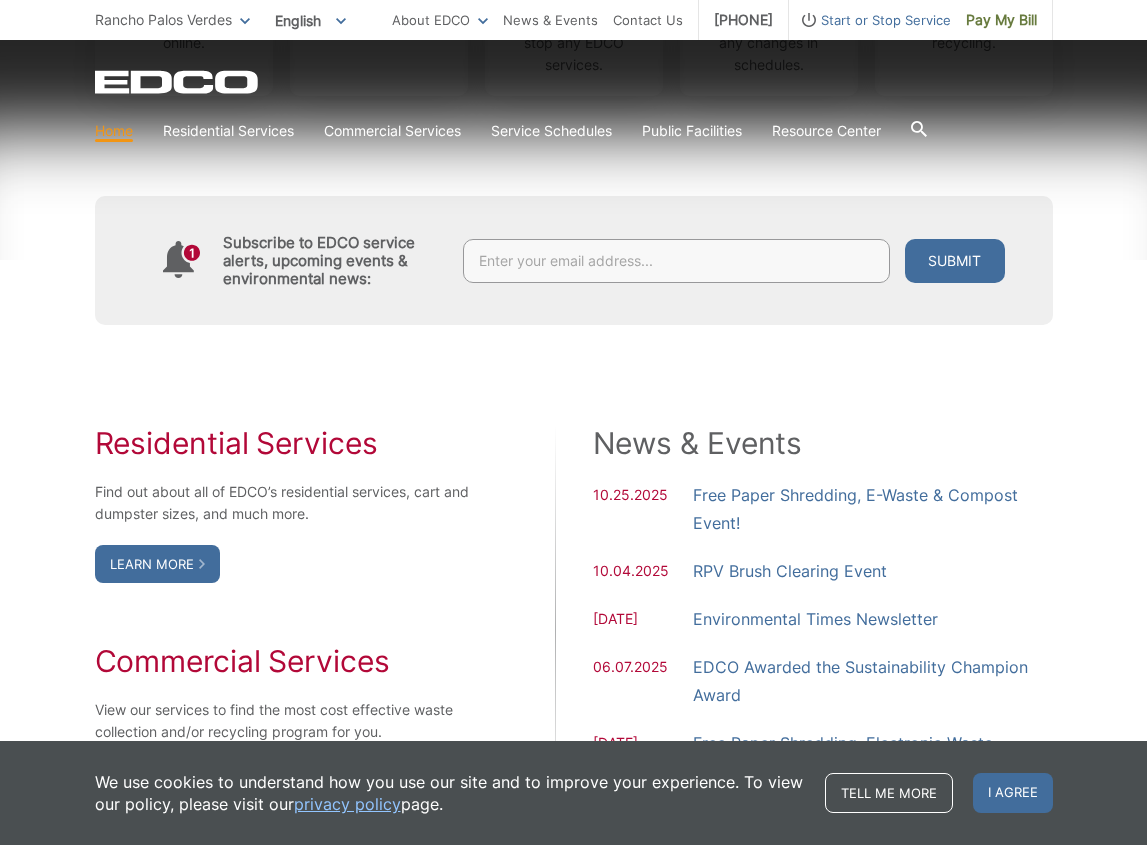 scroll, scrollTop: 912, scrollLeft: 0, axis: vertical 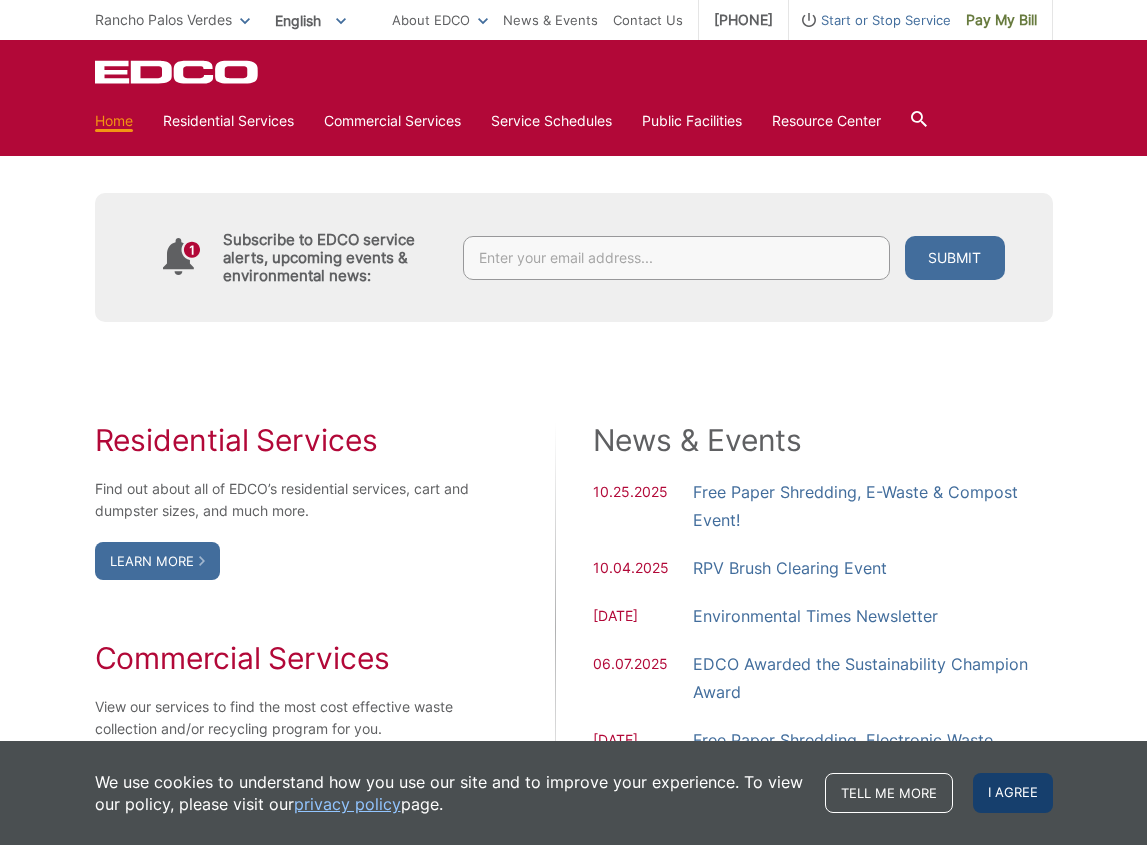 click on "I agree" at bounding box center [1013, 793] 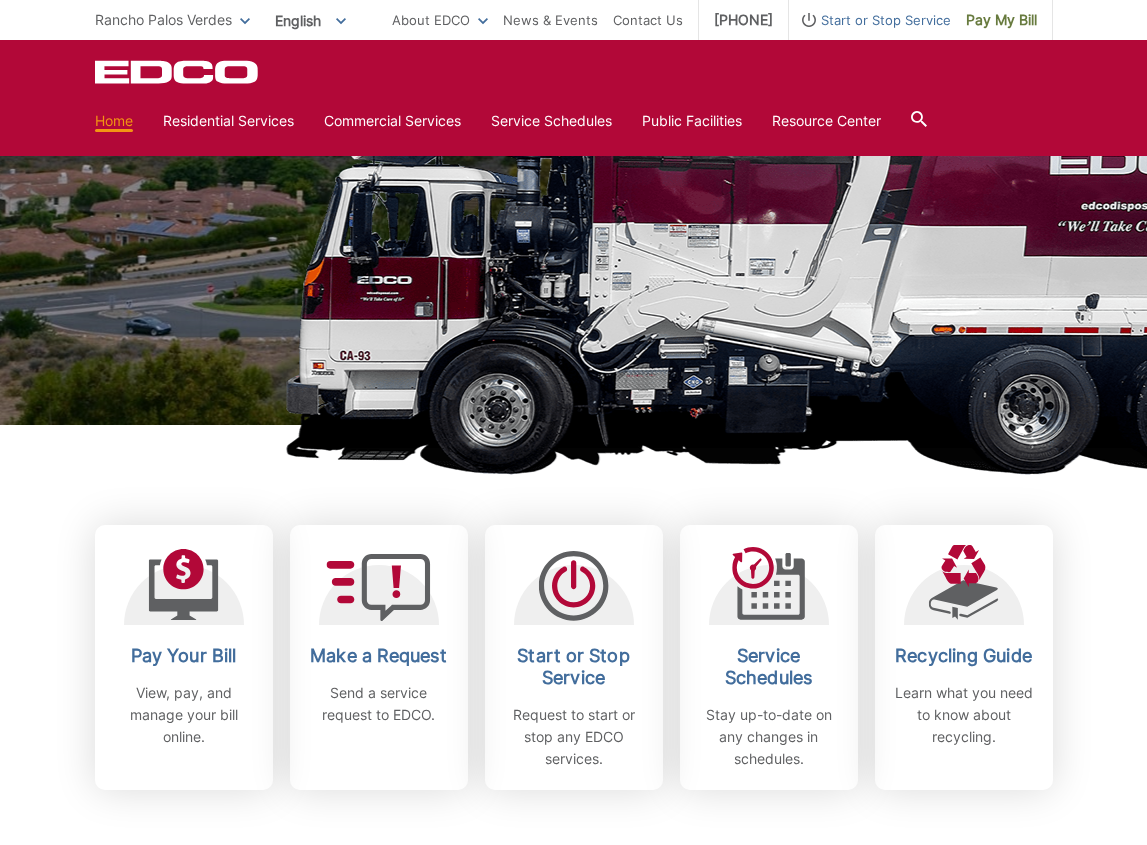 scroll, scrollTop: 0, scrollLeft: 0, axis: both 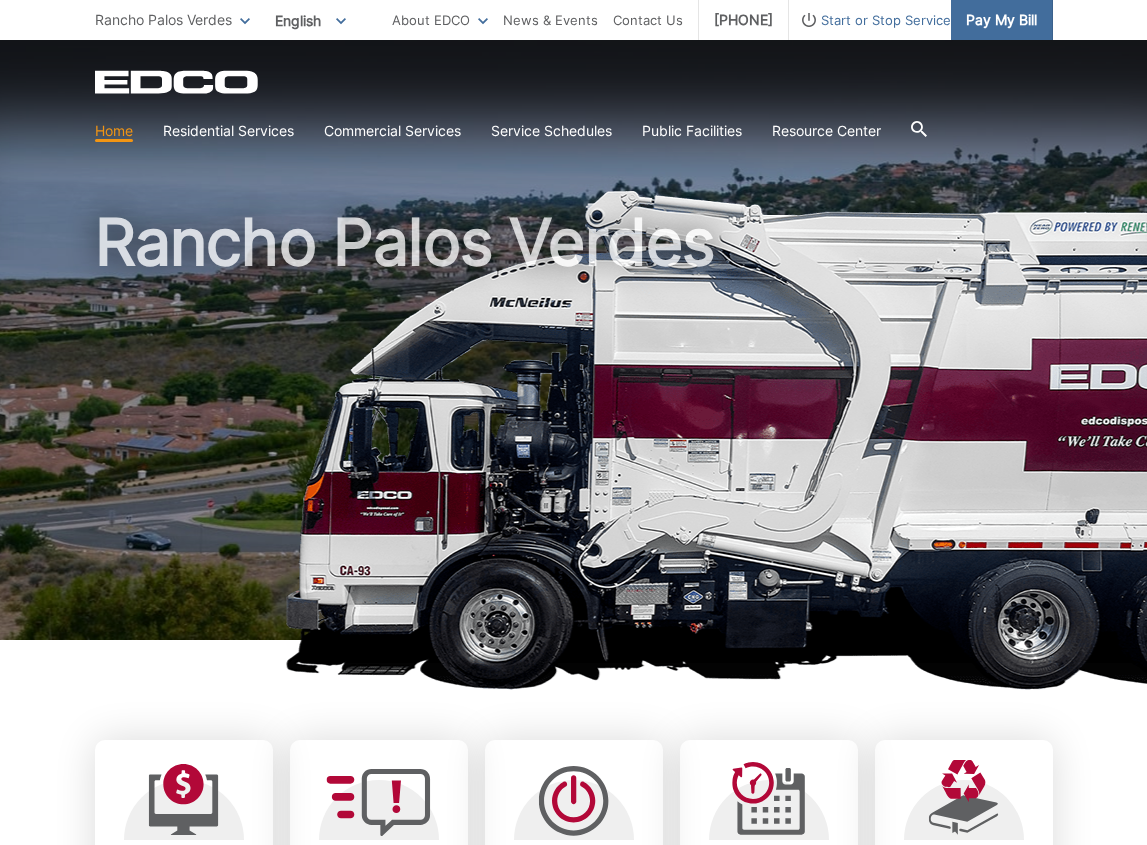 click on "Pay My Bill" at bounding box center [1001, 20] 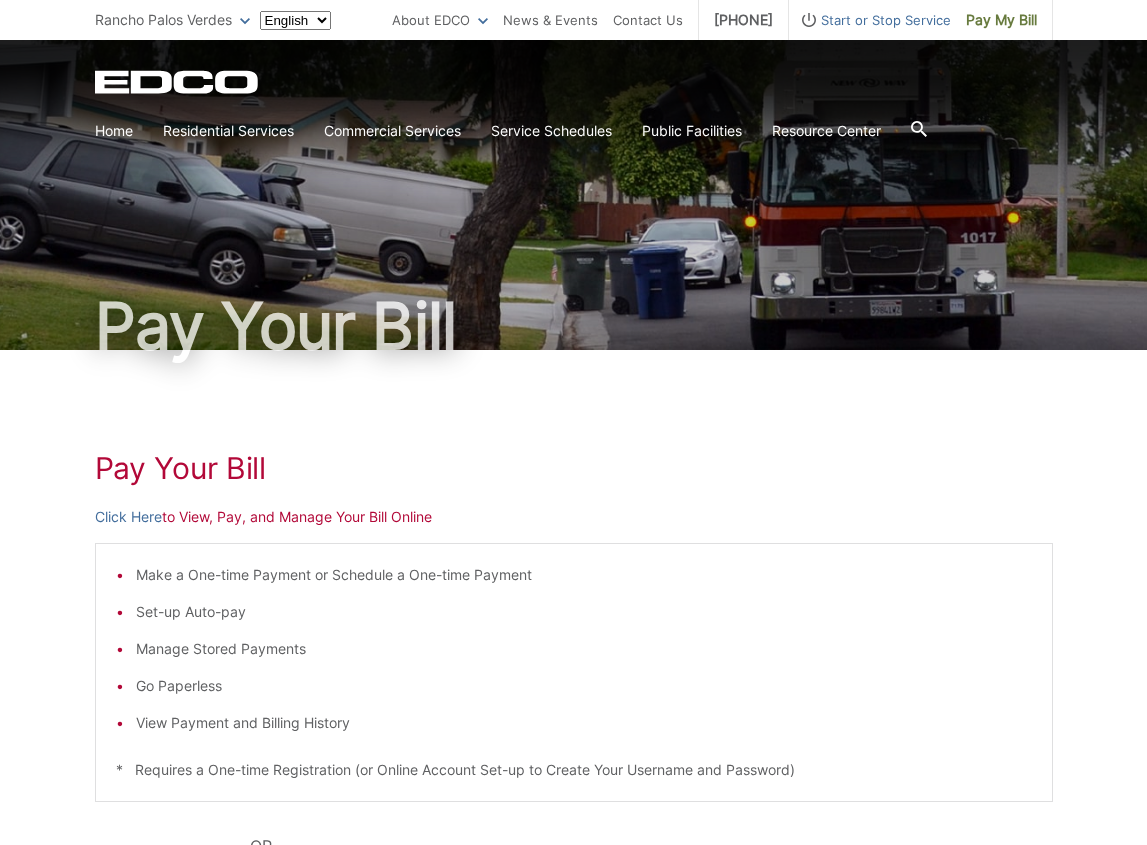scroll, scrollTop: 0, scrollLeft: 0, axis: both 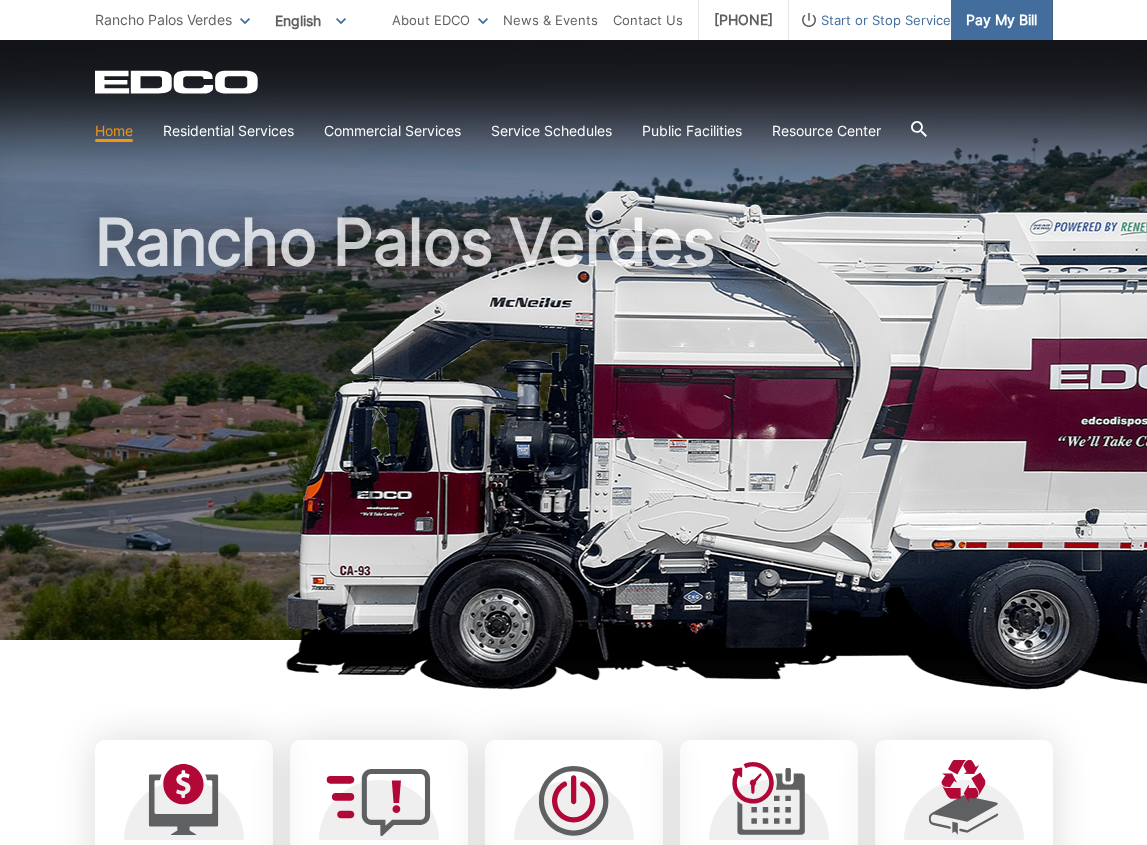 click on "Pay My Bill" at bounding box center (1001, 20) 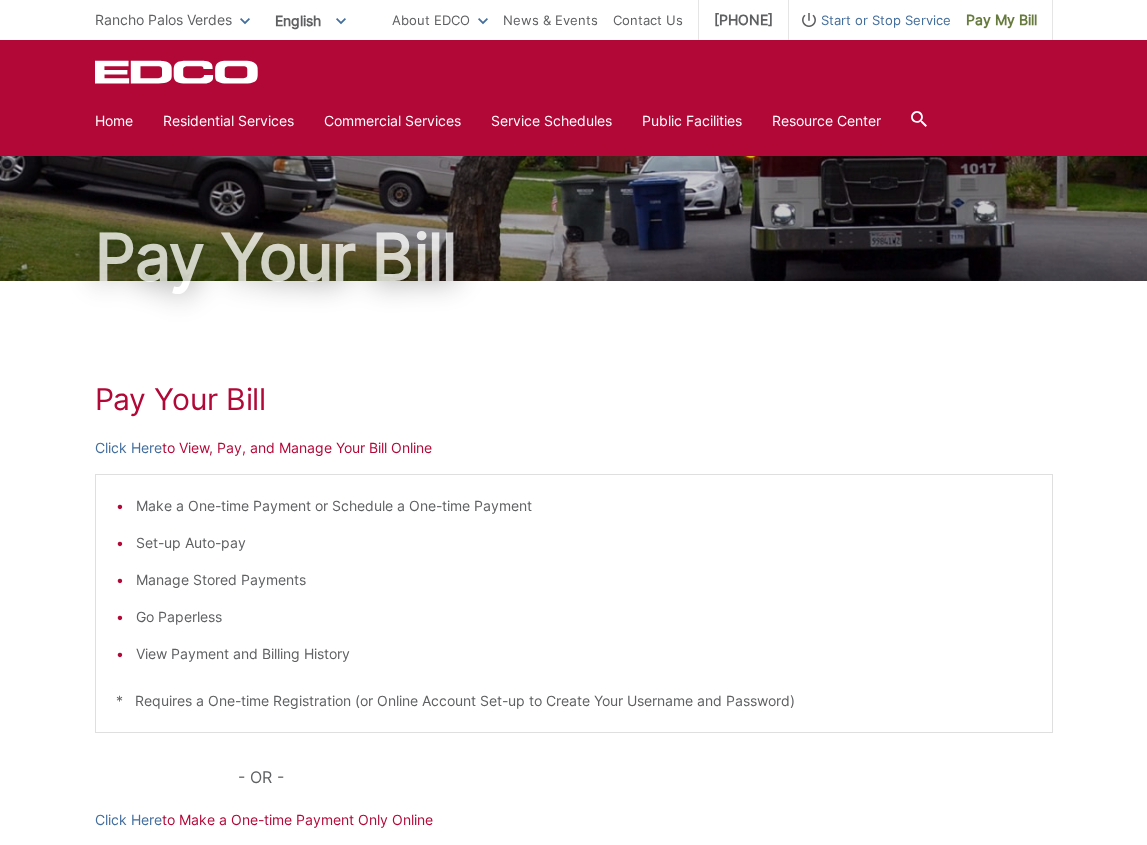 scroll, scrollTop: 0, scrollLeft: 0, axis: both 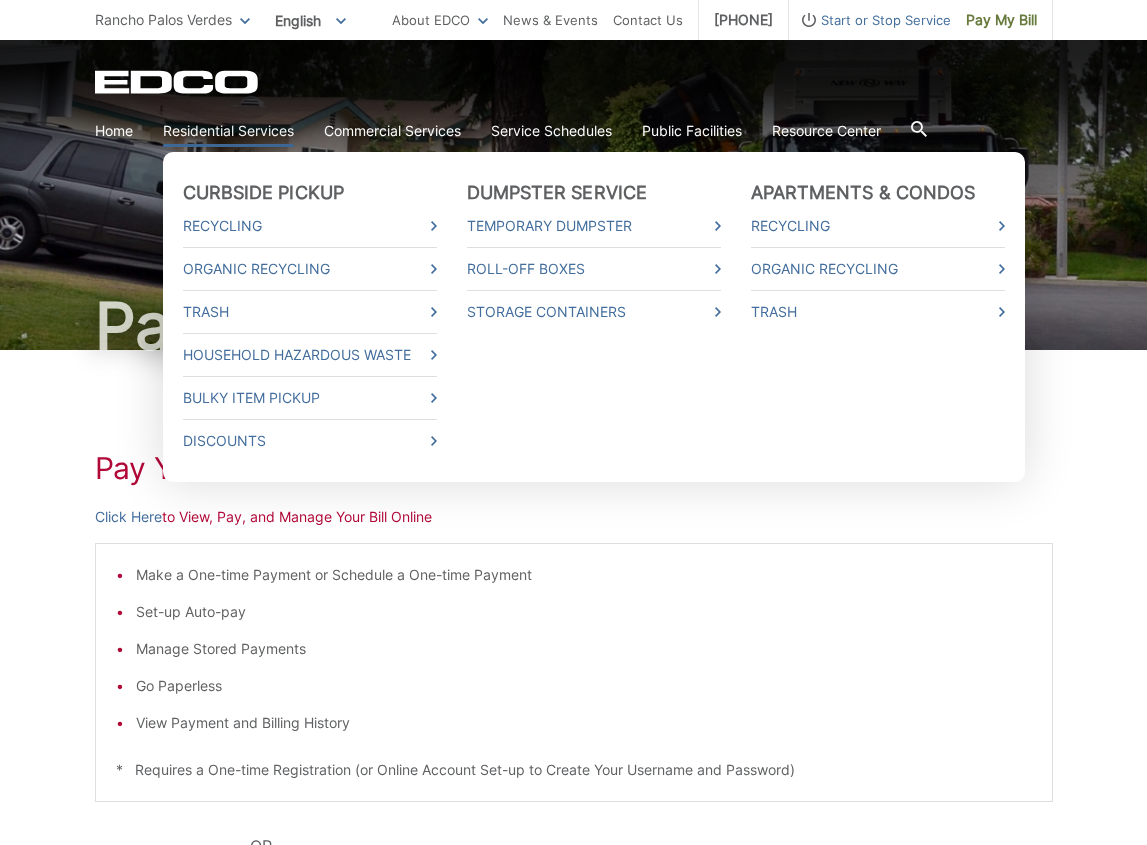 click on "Residential Services" at bounding box center [228, 131] 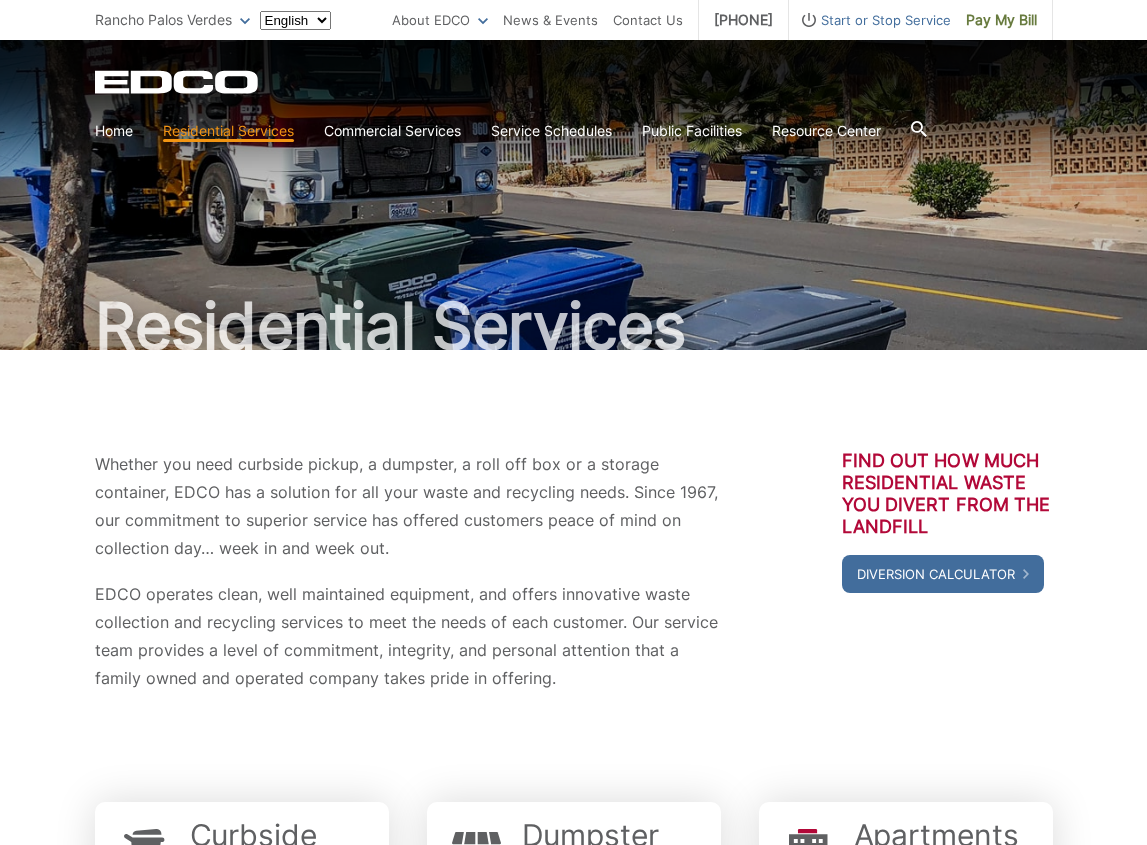 scroll, scrollTop: 0, scrollLeft: 0, axis: both 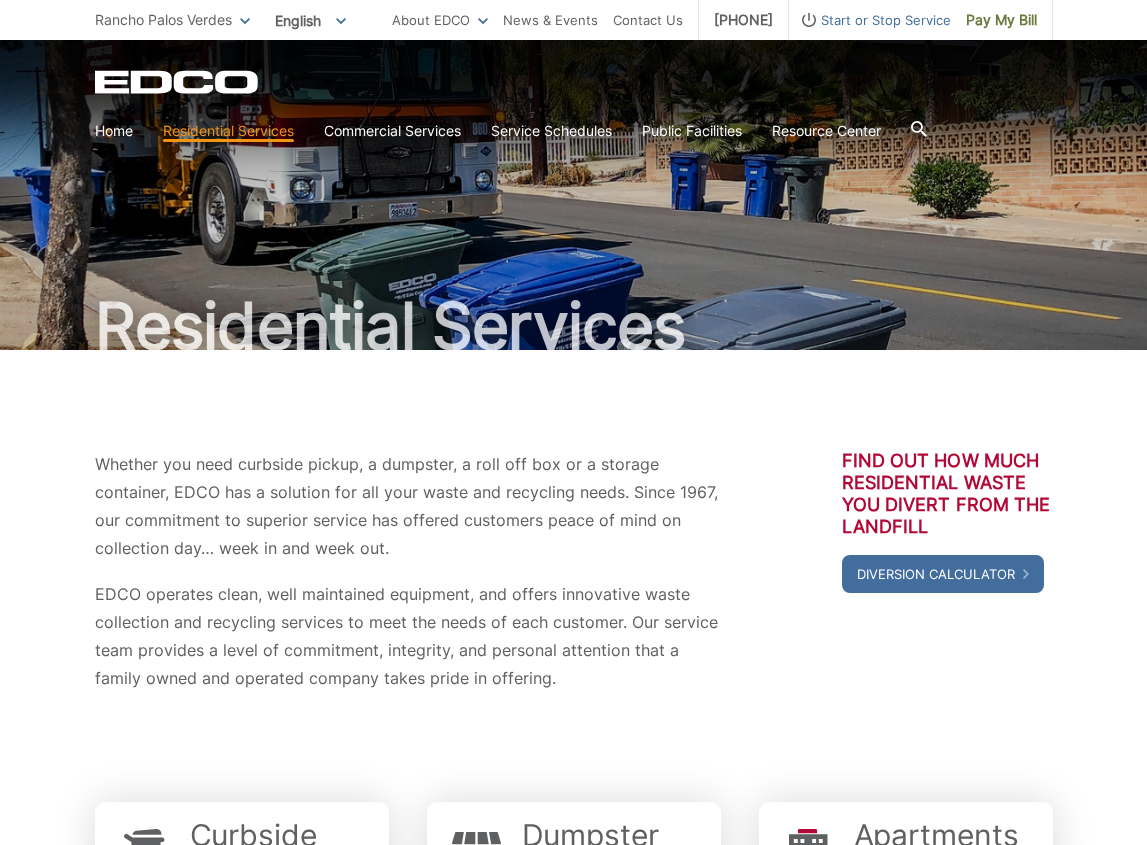 click on "EDCO operates clean, well maintained equipment, and offers innovative waste collection and recycling services to meet the needs of each customer. Our service team provides a level of commitment, integrity, and personal attention that a family owned and operated company takes pride in offering." at bounding box center (408, 636) 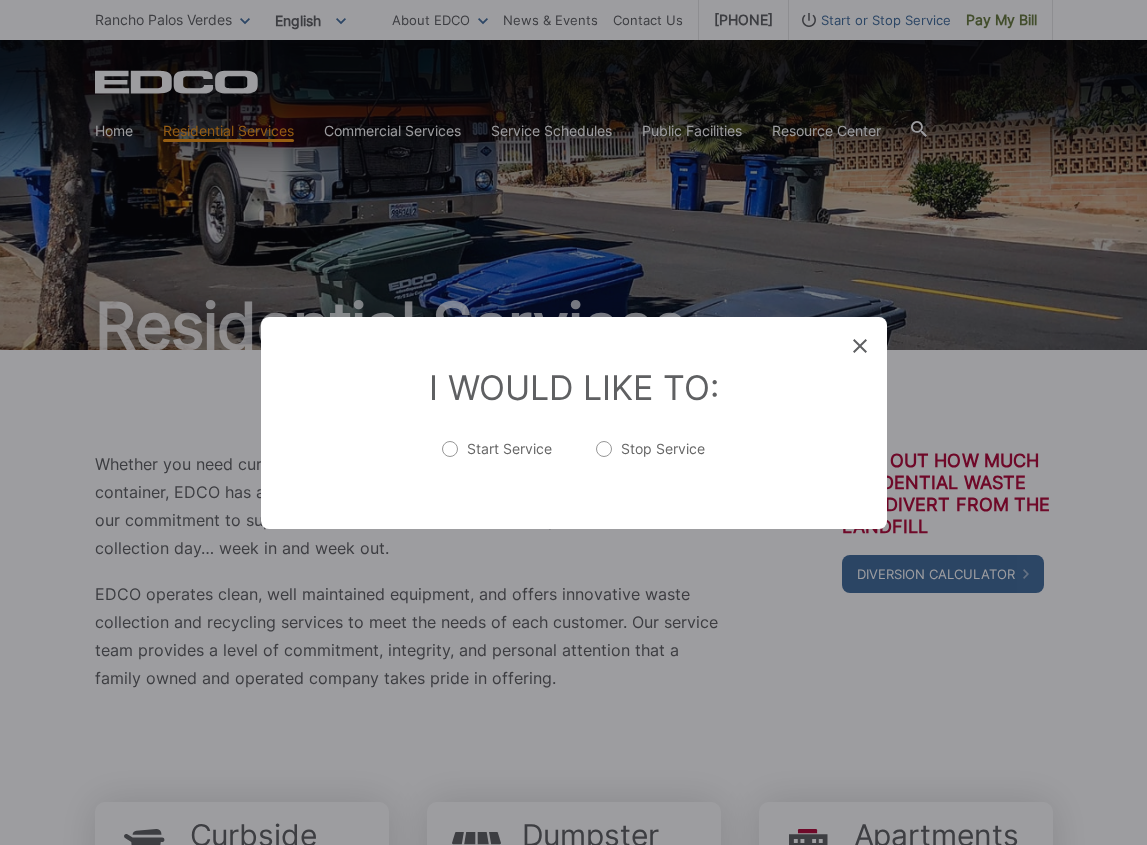 click on "Stop Service" at bounding box center (650, 459) 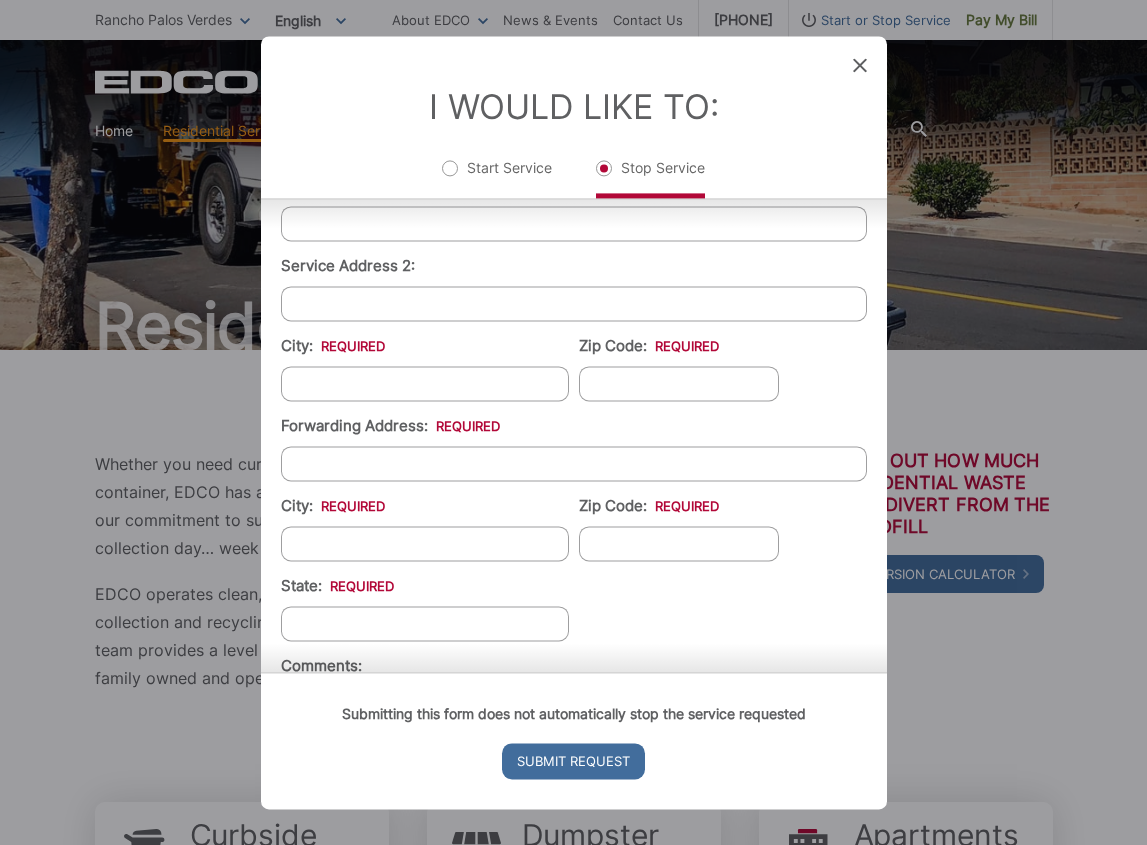 scroll, scrollTop: 585, scrollLeft: 0, axis: vertical 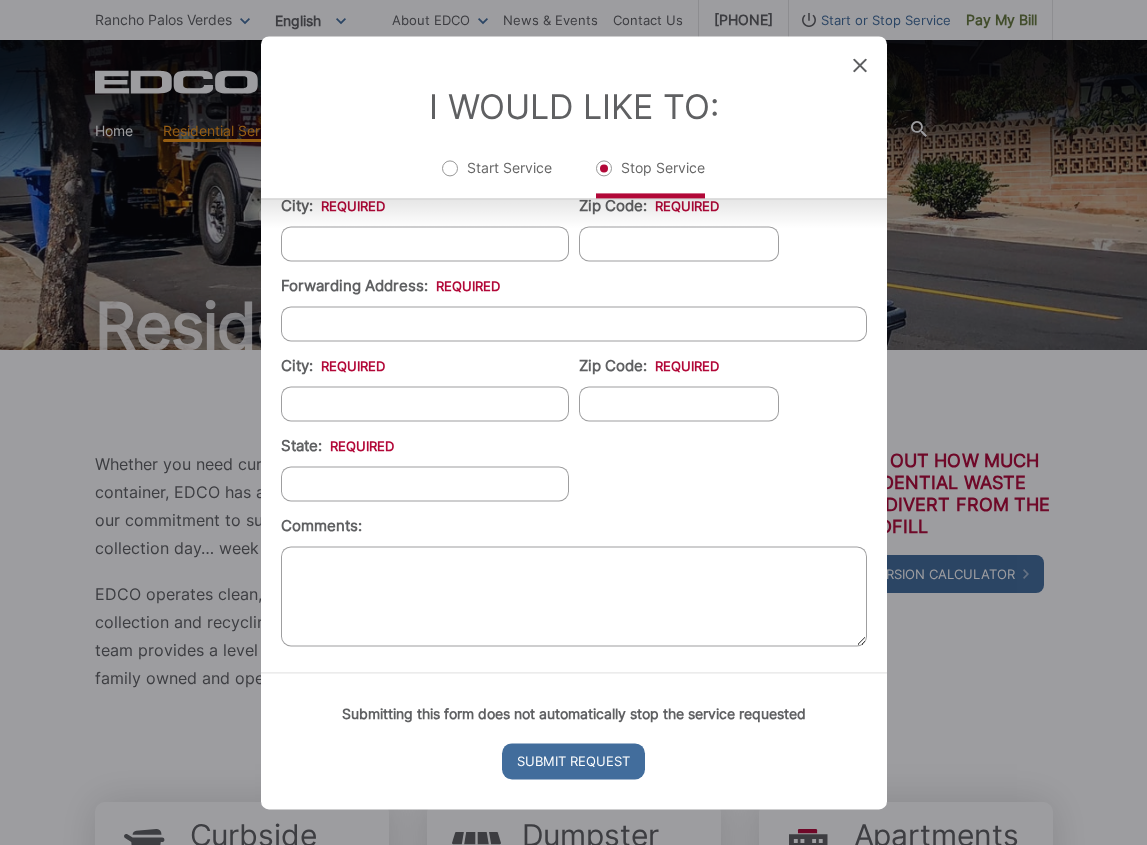 click on "I Would Like To:
Start Service
Stop Service" at bounding box center (574, 117) 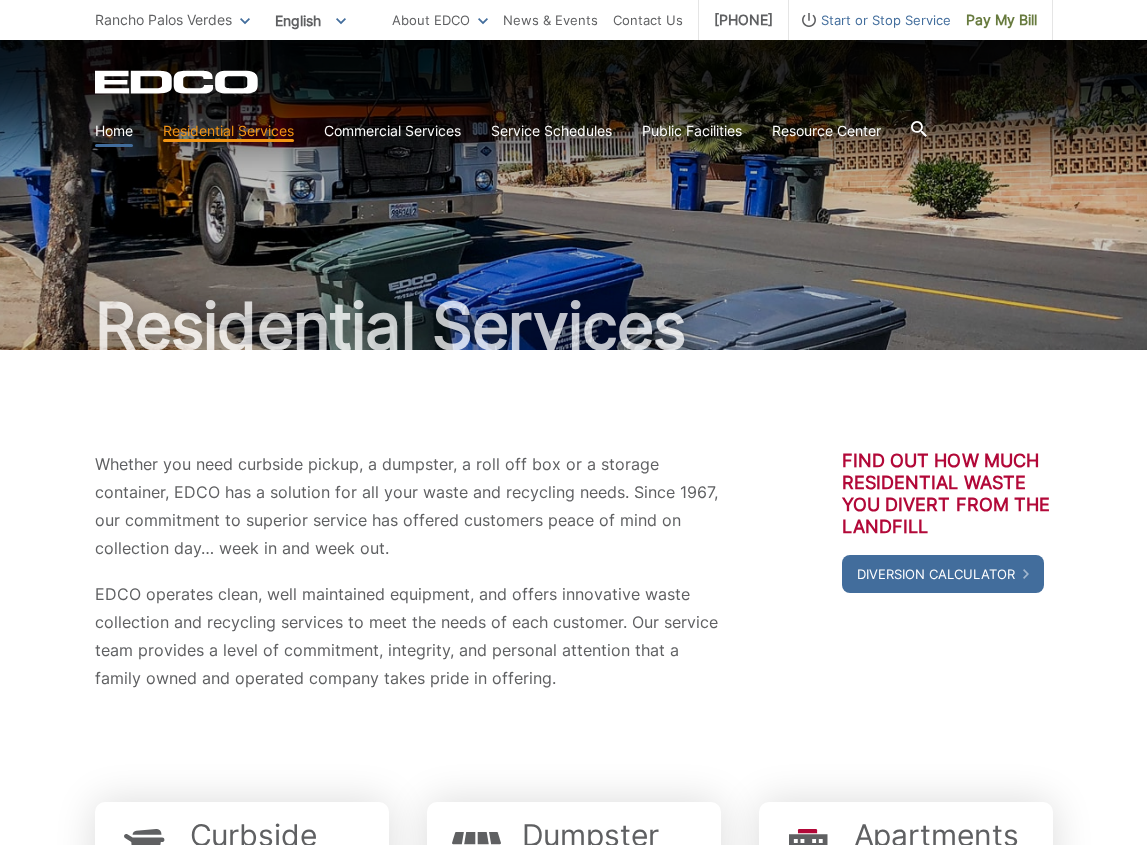 click on "Home" at bounding box center [114, 131] 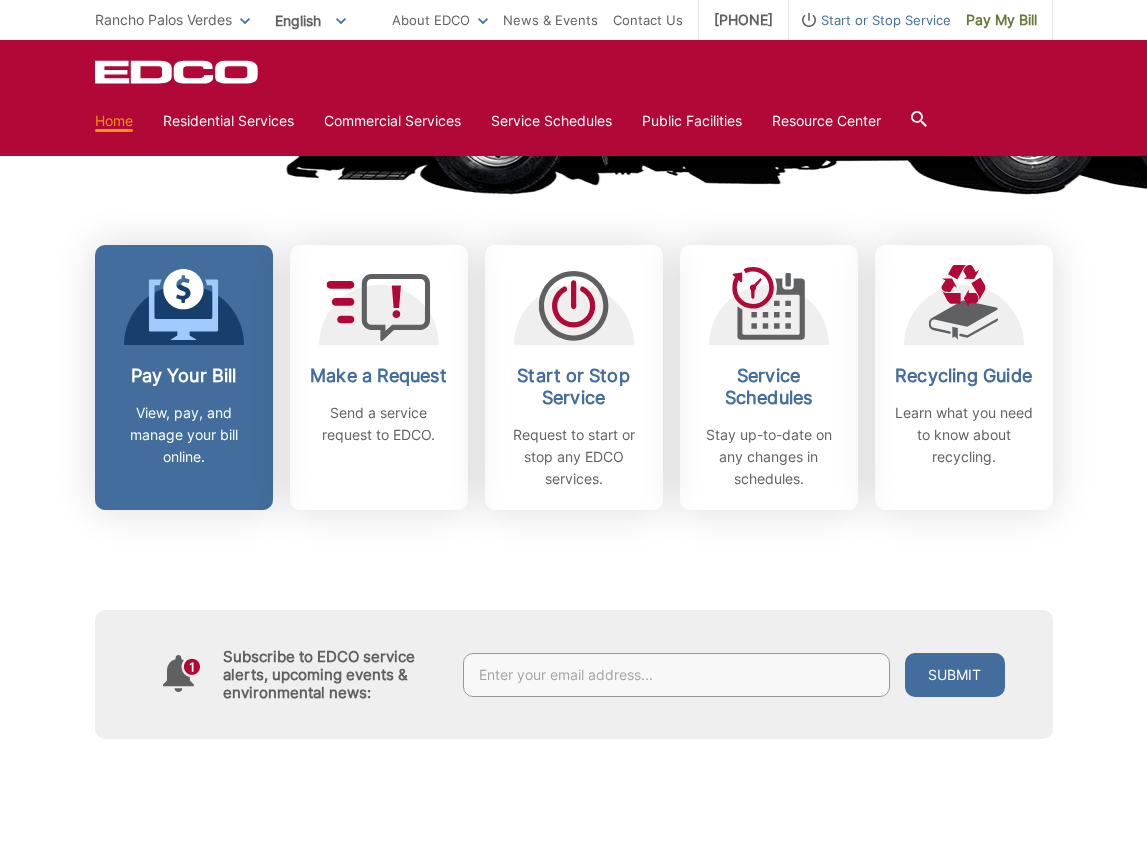 scroll, scrollTop: 498, scrollLeft: 0, axis: vertical 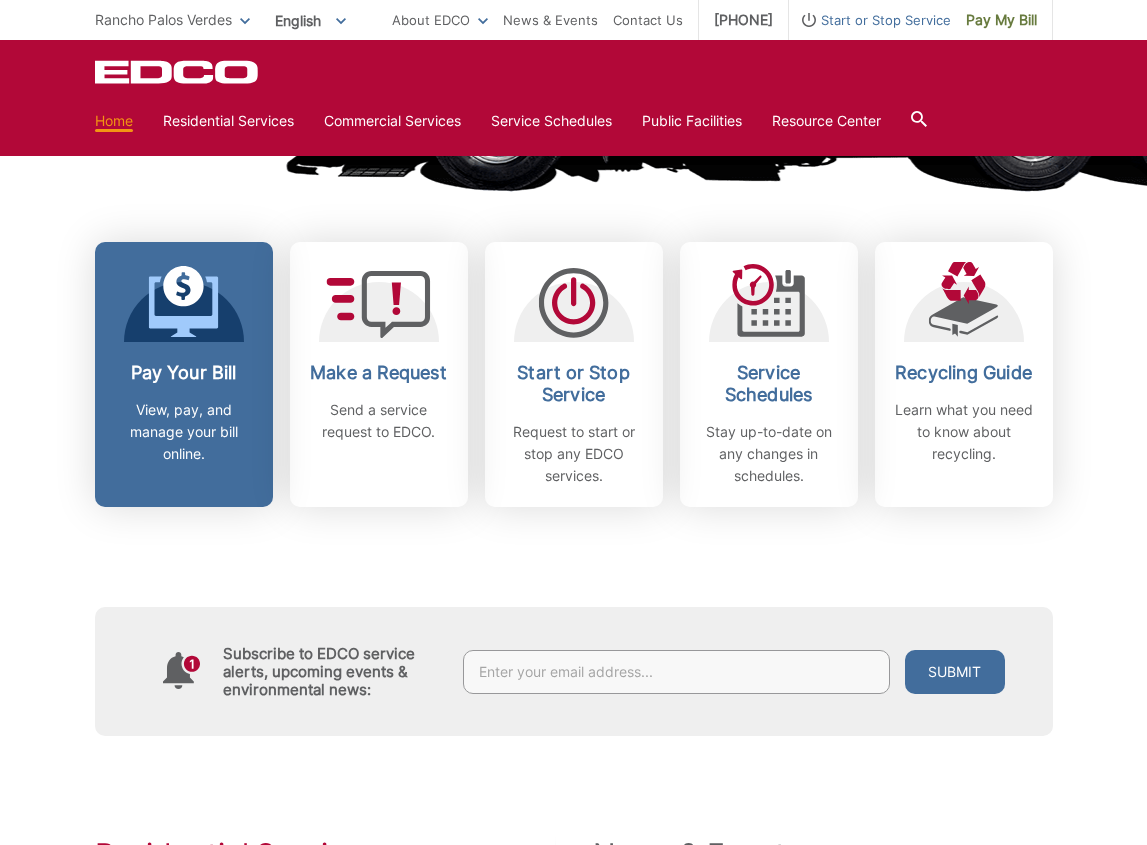 click 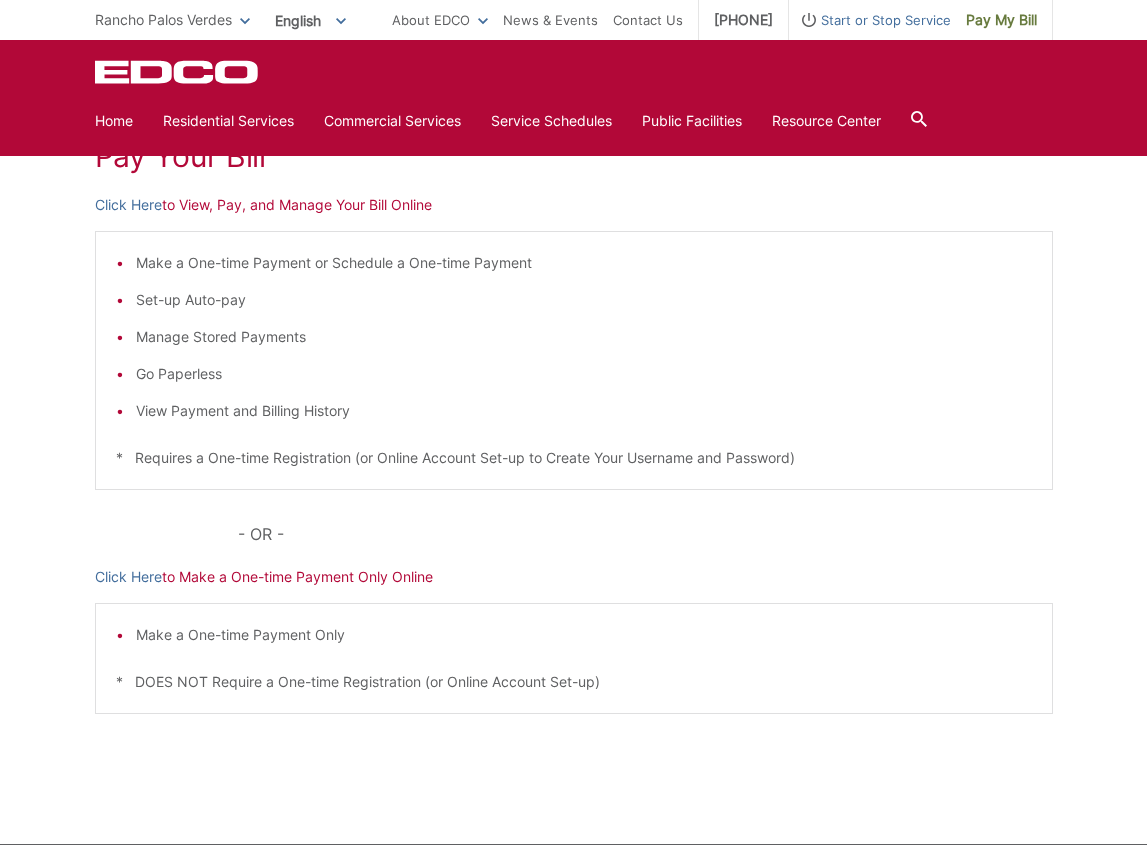 scroll, scrollTop: 301, scrollLeft: 0, axis: vertical 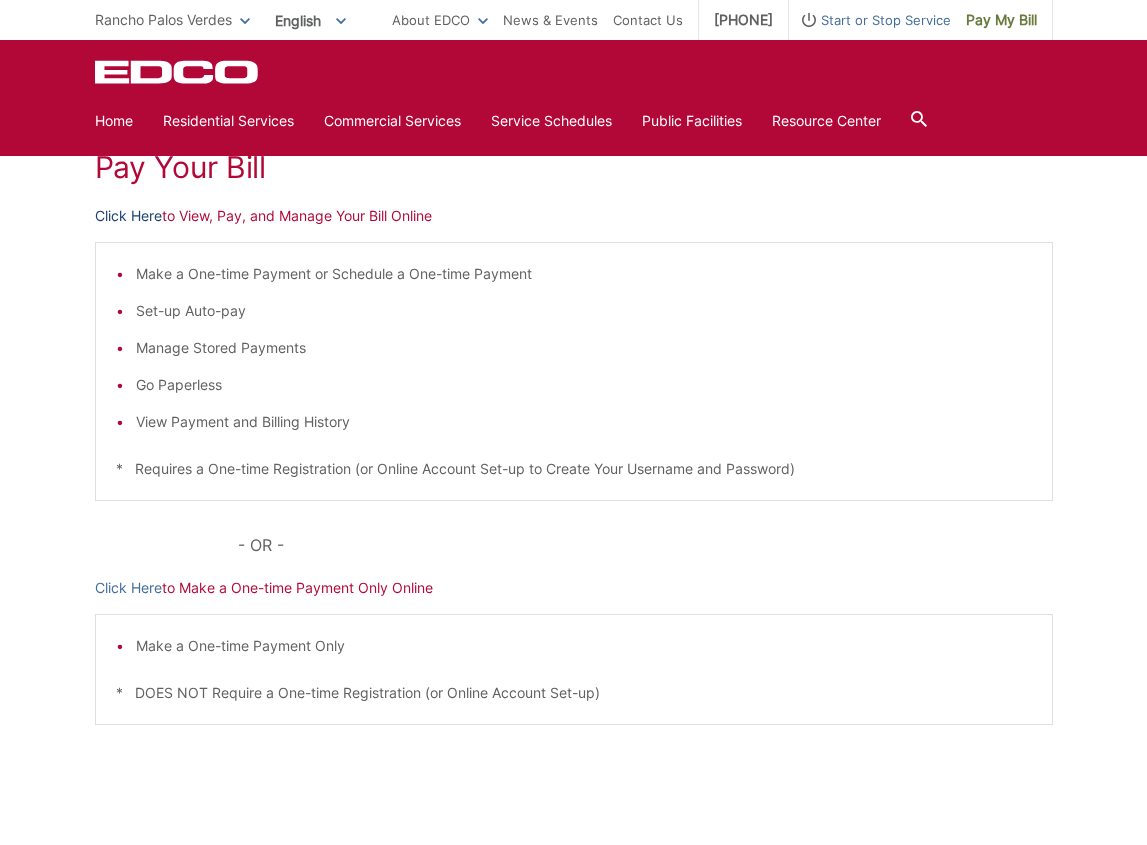 click on "Click Here" at bounding box center [128, 216] 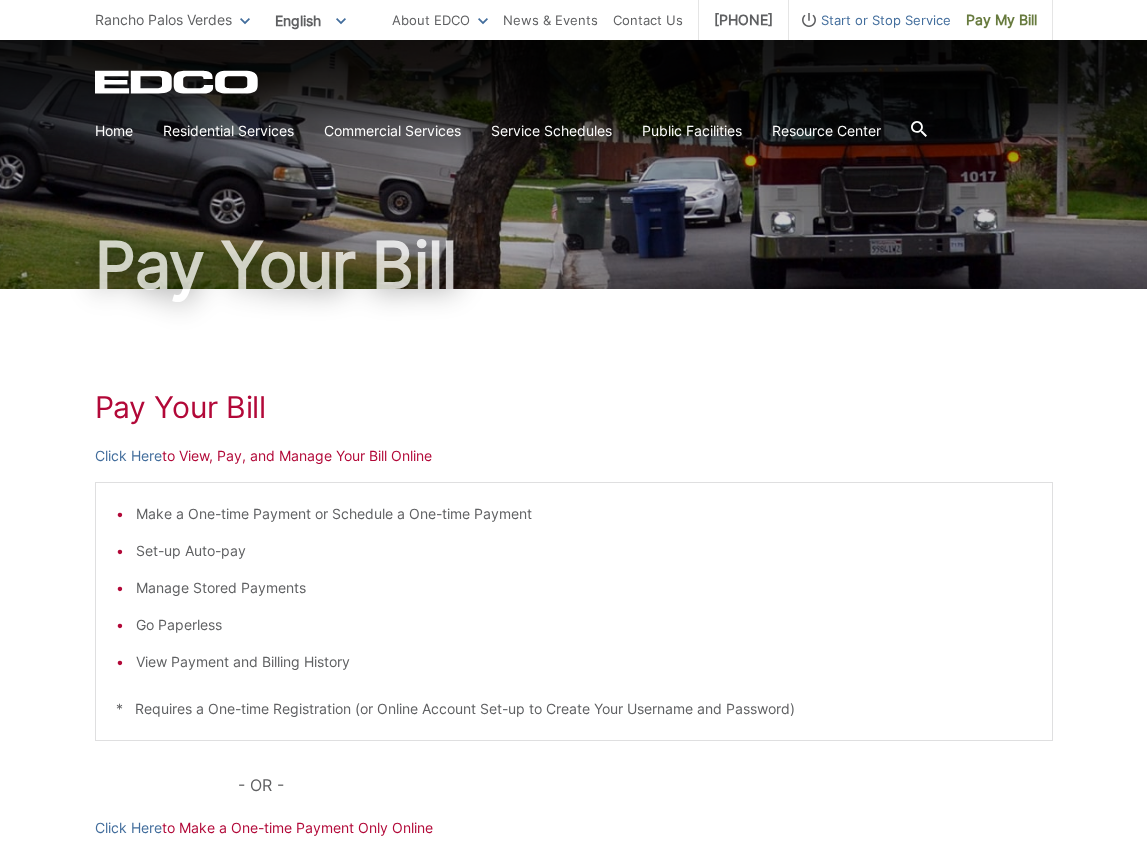 scroll, scrollTop: 0, scrollLeft: 0, axis: both 